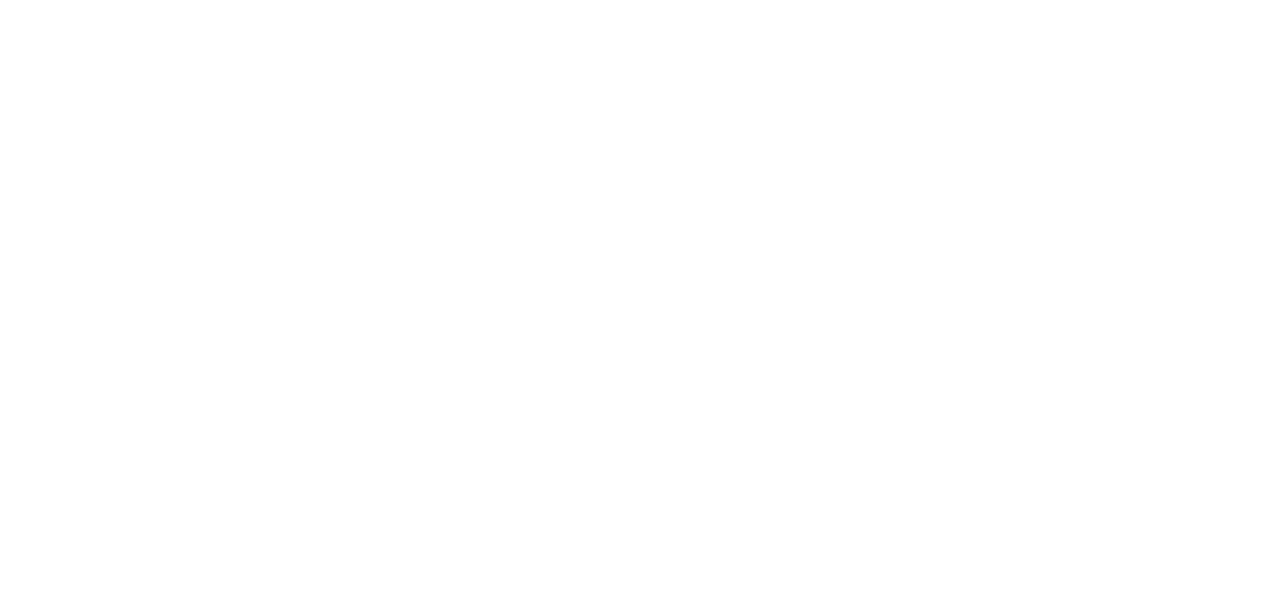 scroll, scrollTop: 0, scrollLeft: 0, axis: both 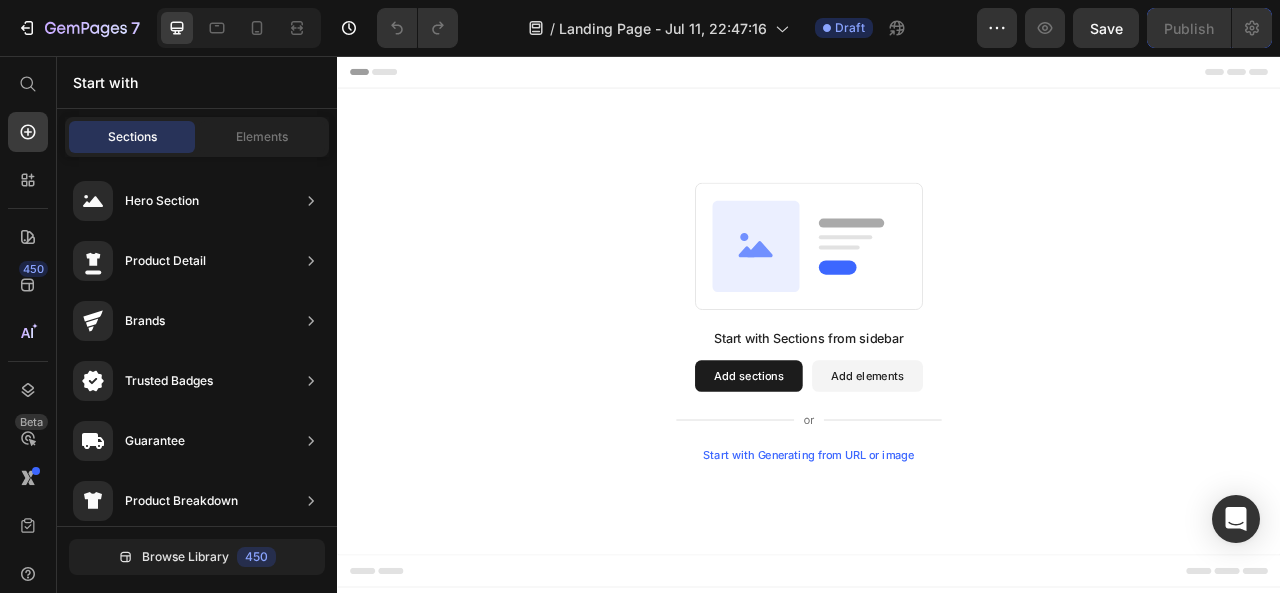 click on "Add sections" at bounding box center [860, 463] 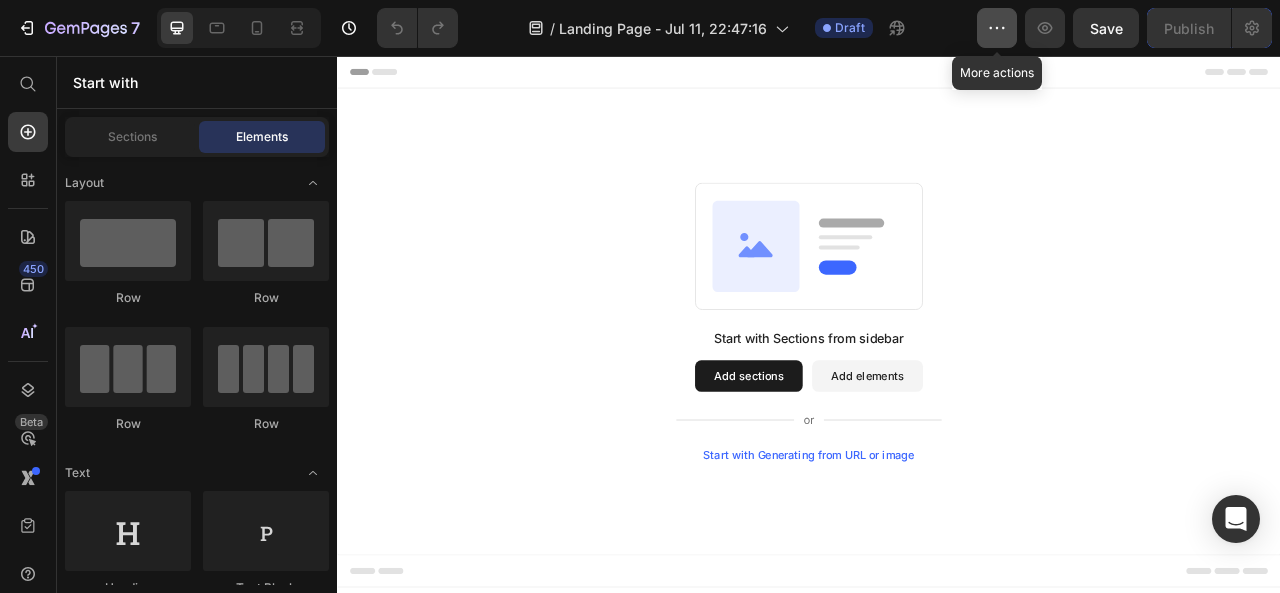 click 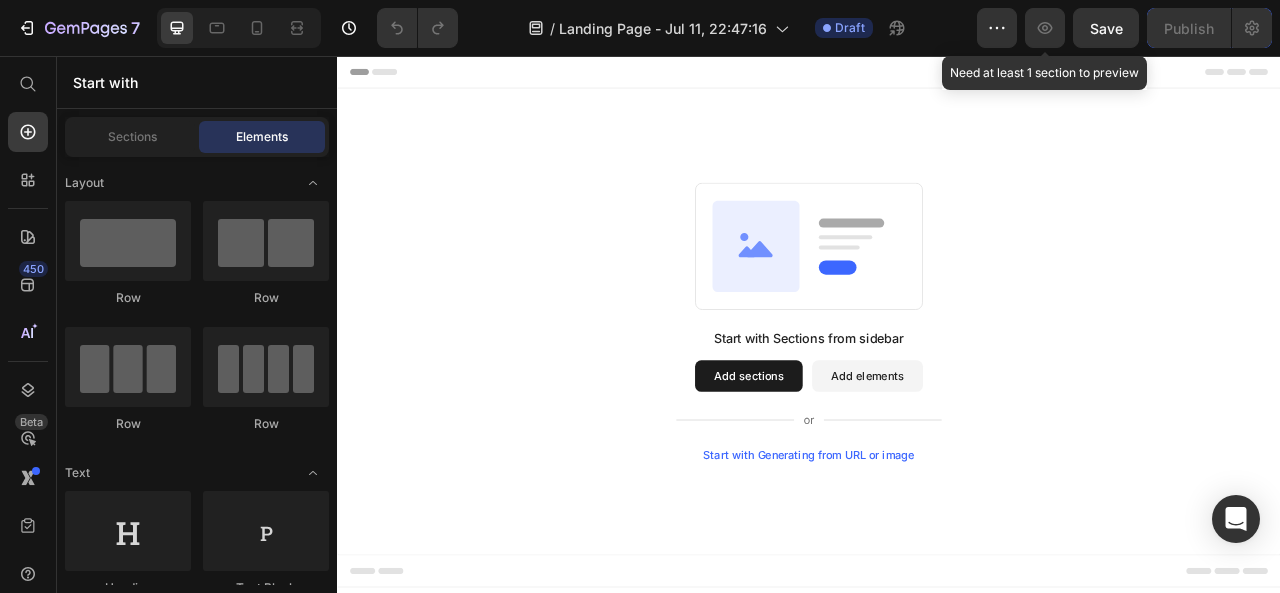 click 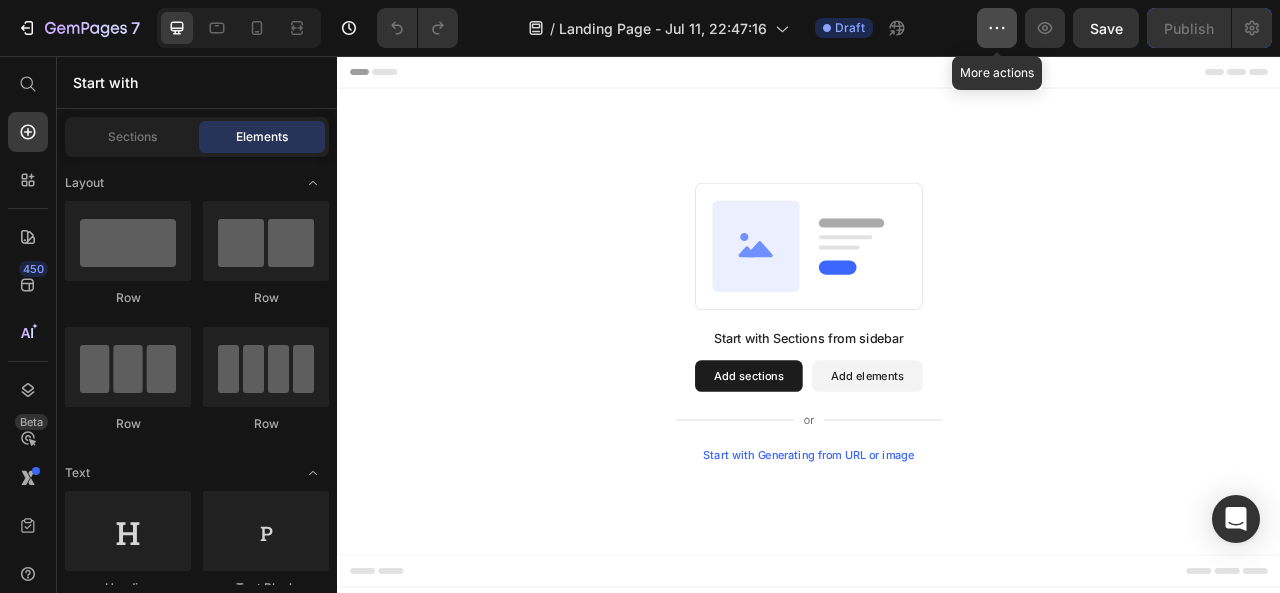 click 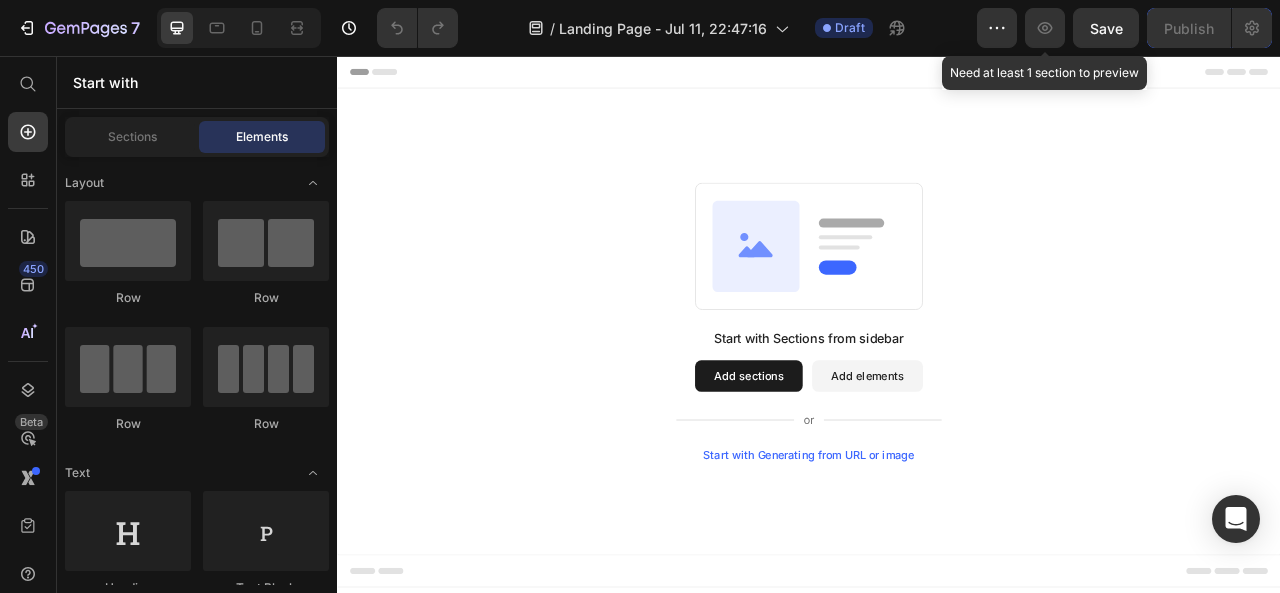 click 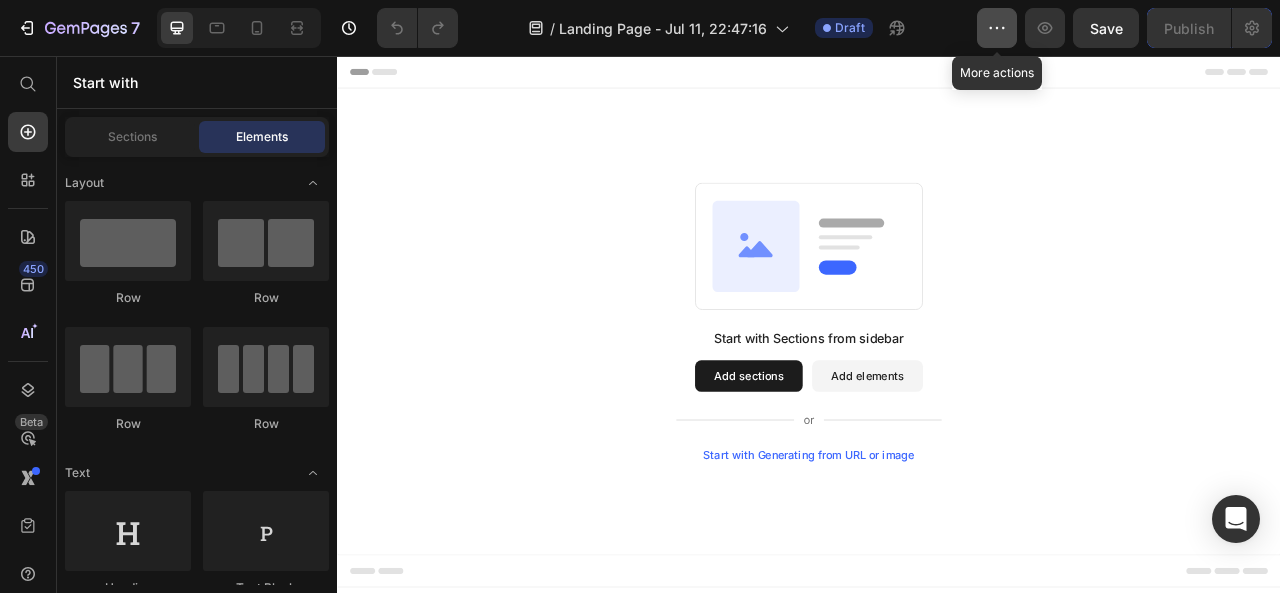 click 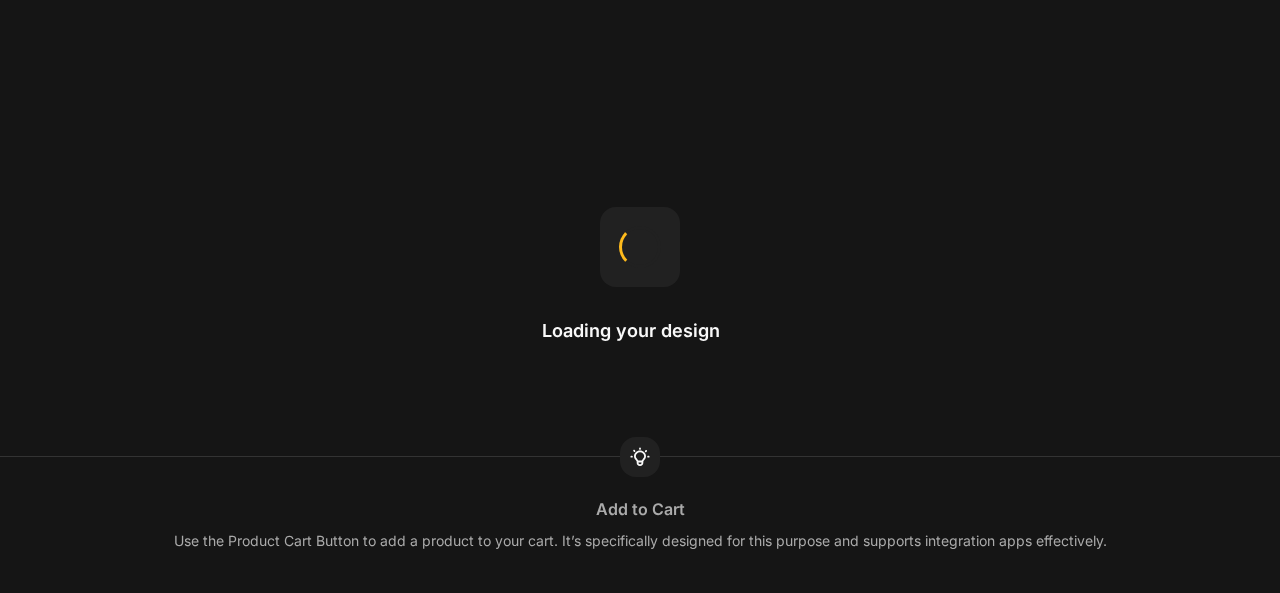 scroll, scrollTop: 0, scrollLeft: 0, axis: both 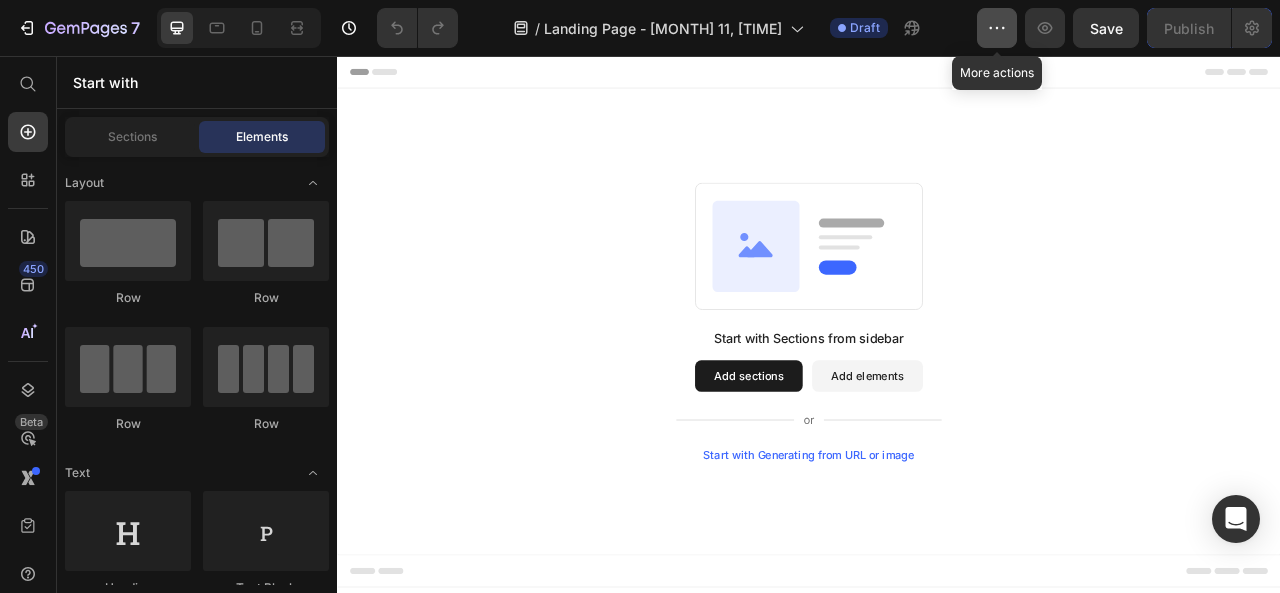 click 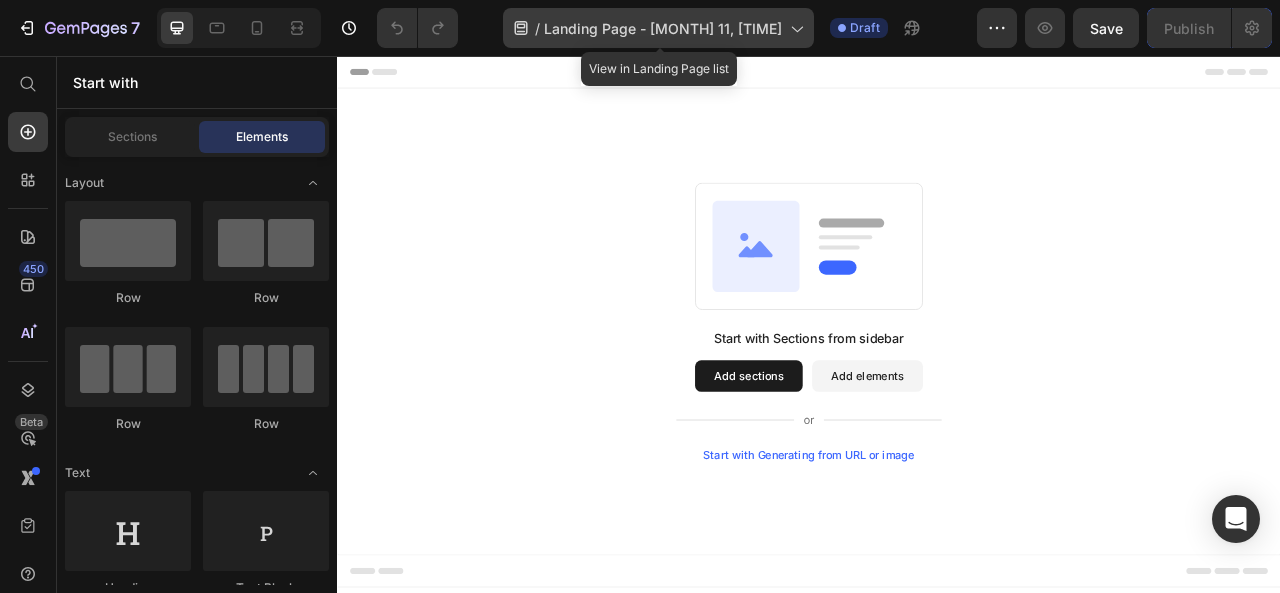click on "Landing Page - Jul 11, 22:47:16" at bounding box center [663, 28] 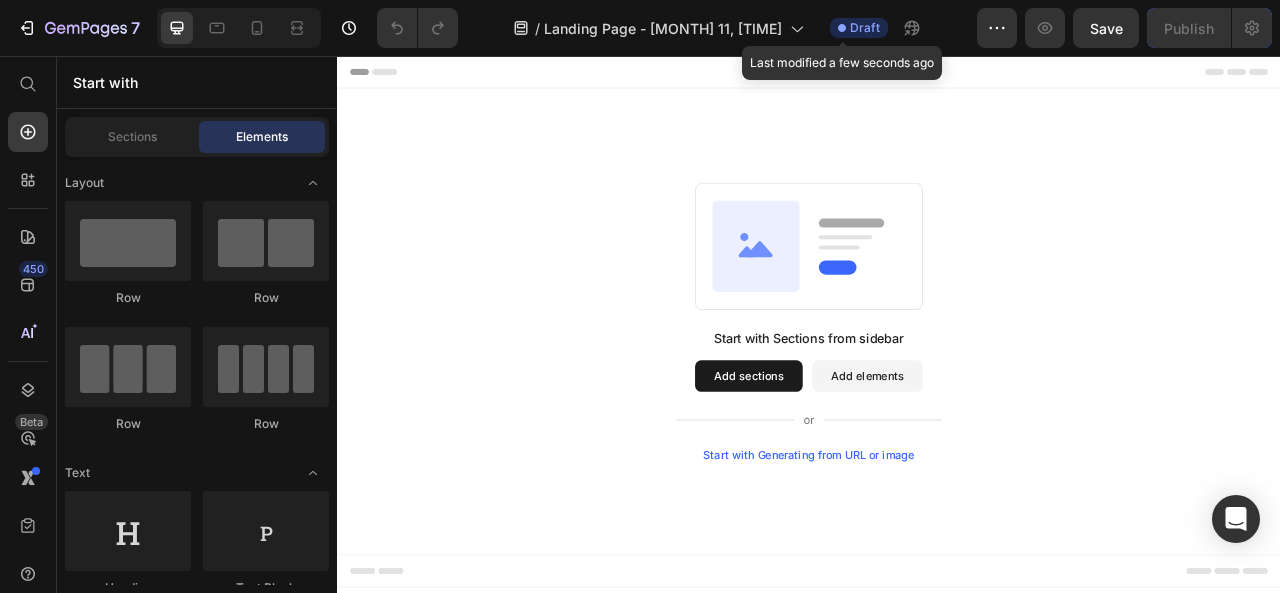 click on "Draft" at bounding box center (865, 28) 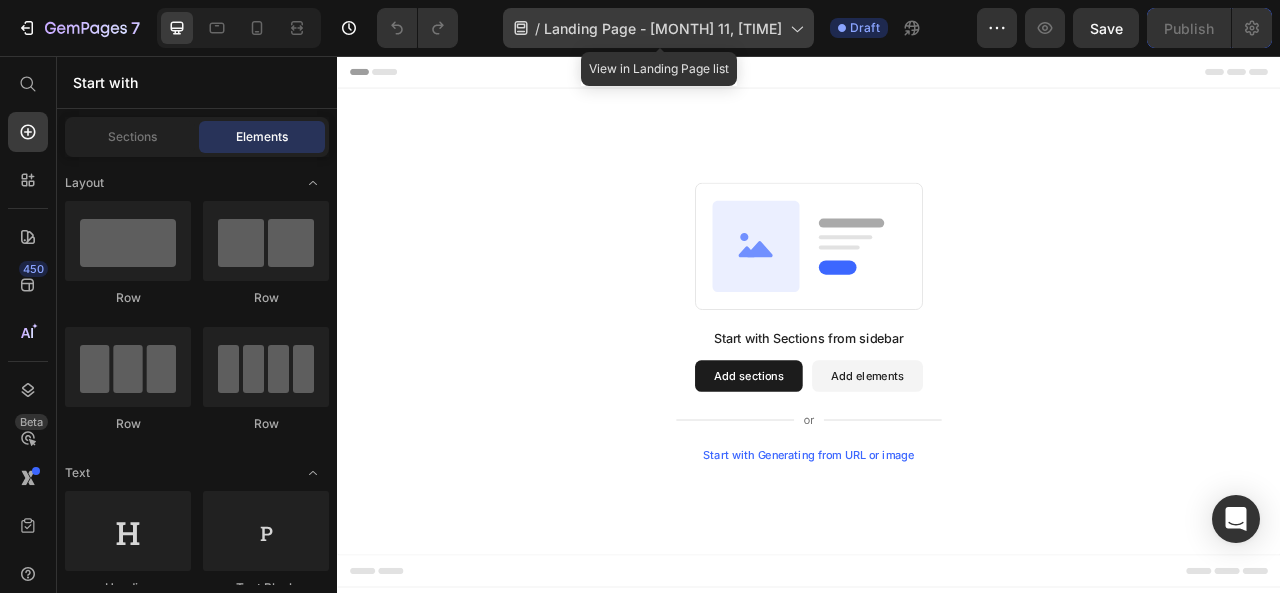 click on "Landing Page - Jul 11, 22:47:16" at bounding box center (663, 28) 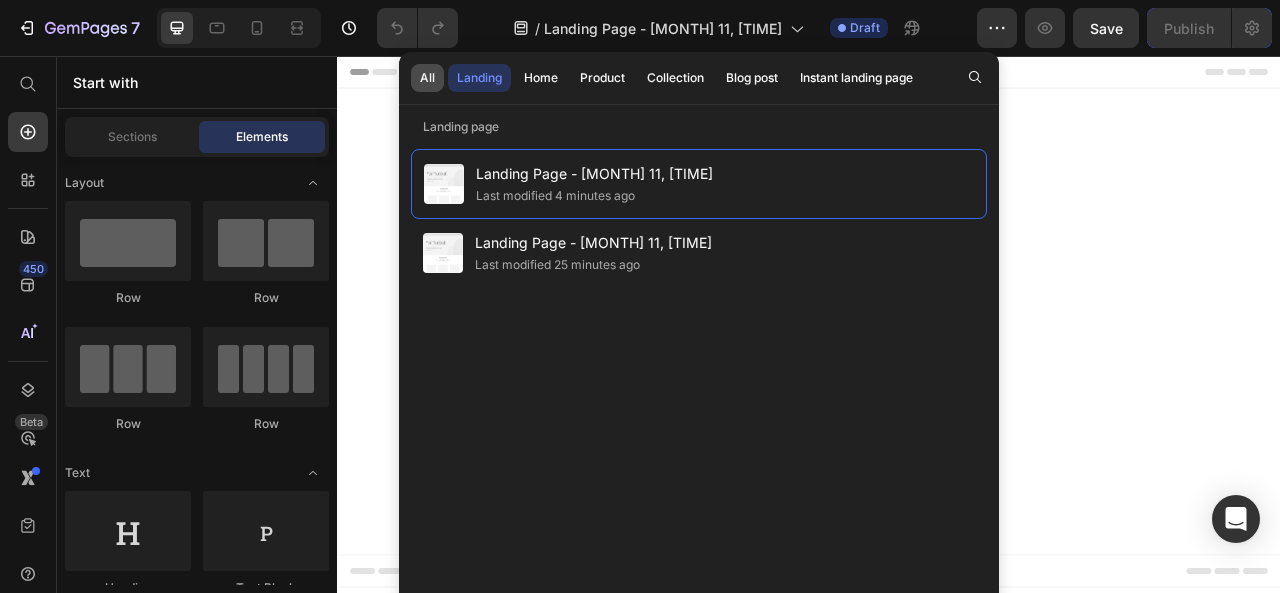 click on "All" 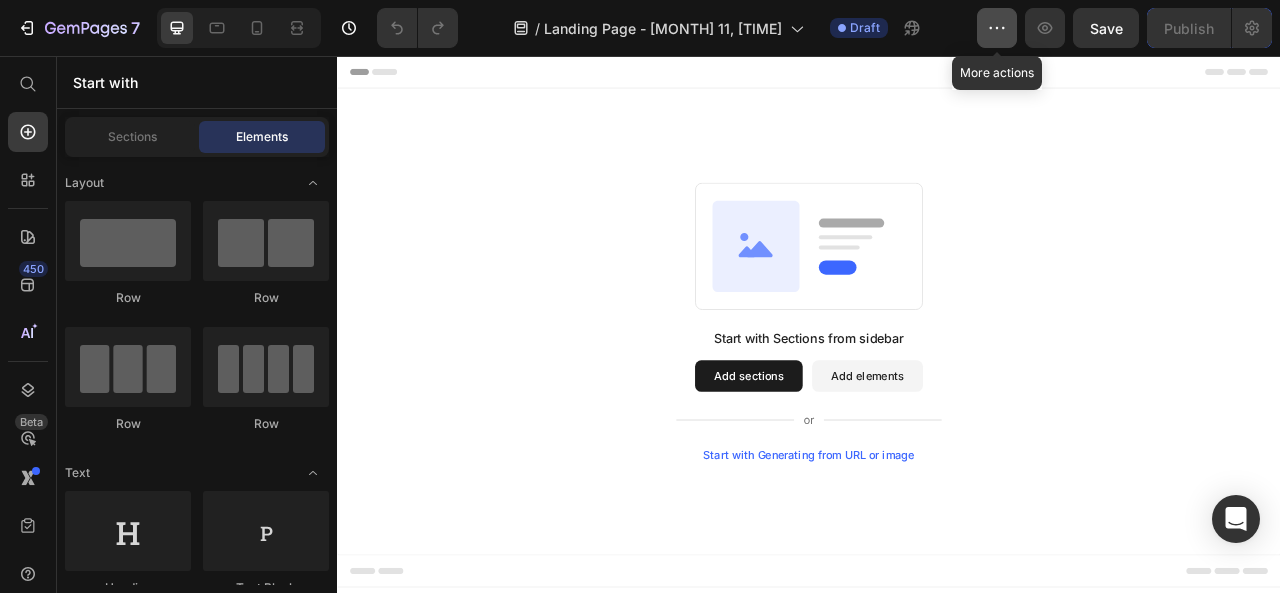 click 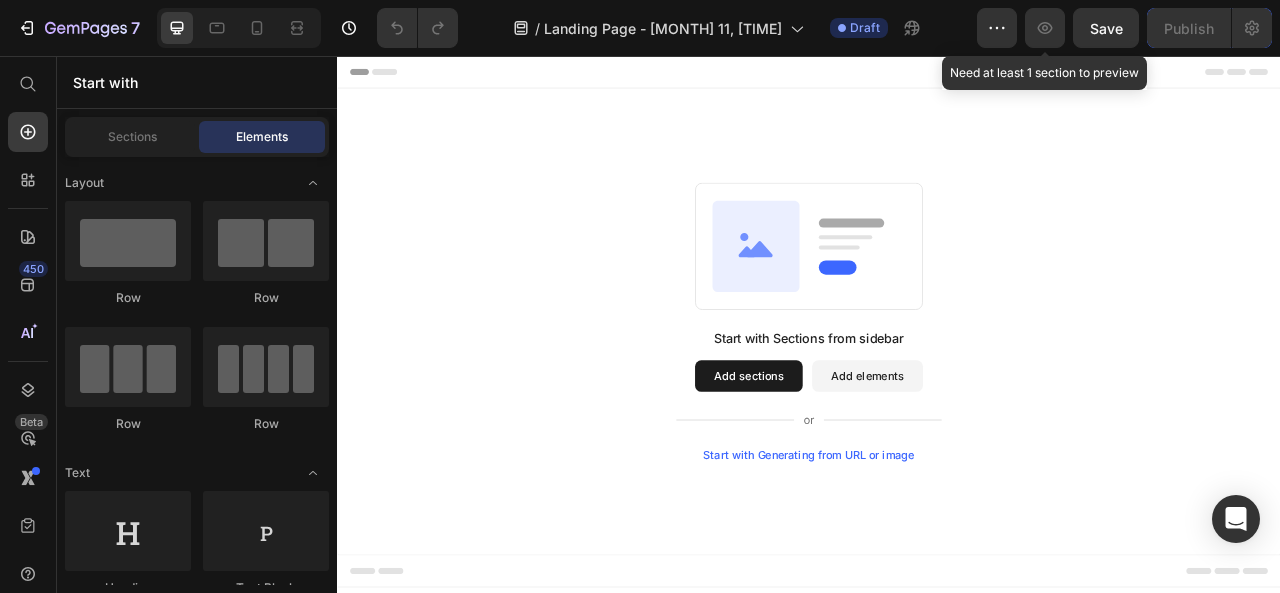 click 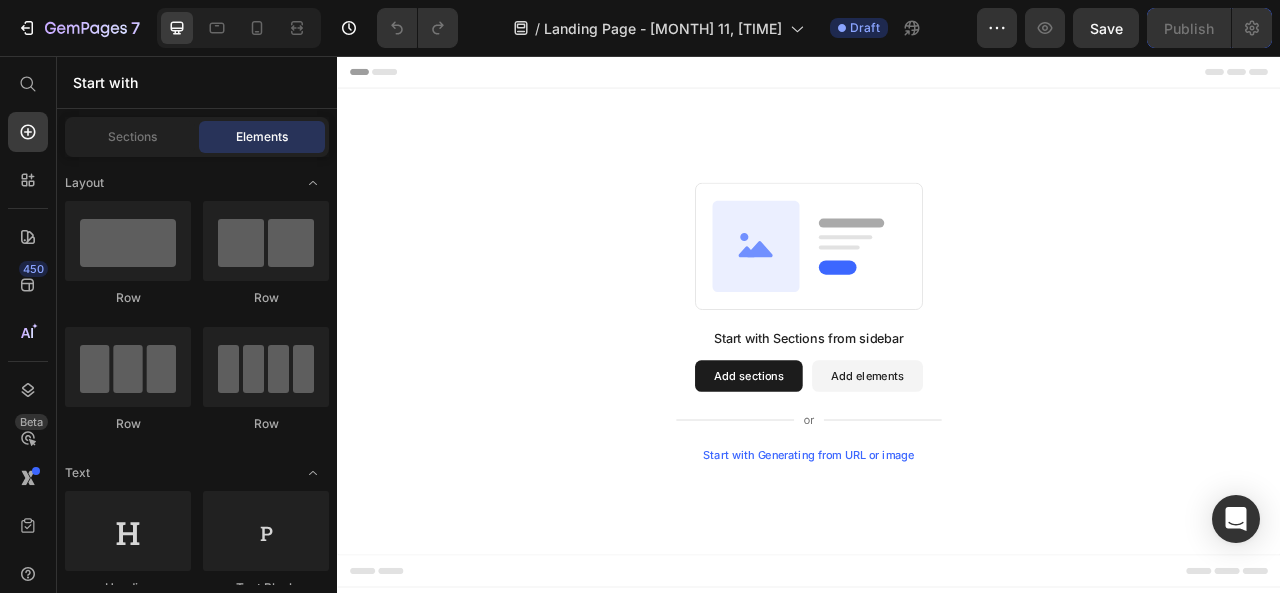 click on "Add sections" at bounding box center [860, 463] 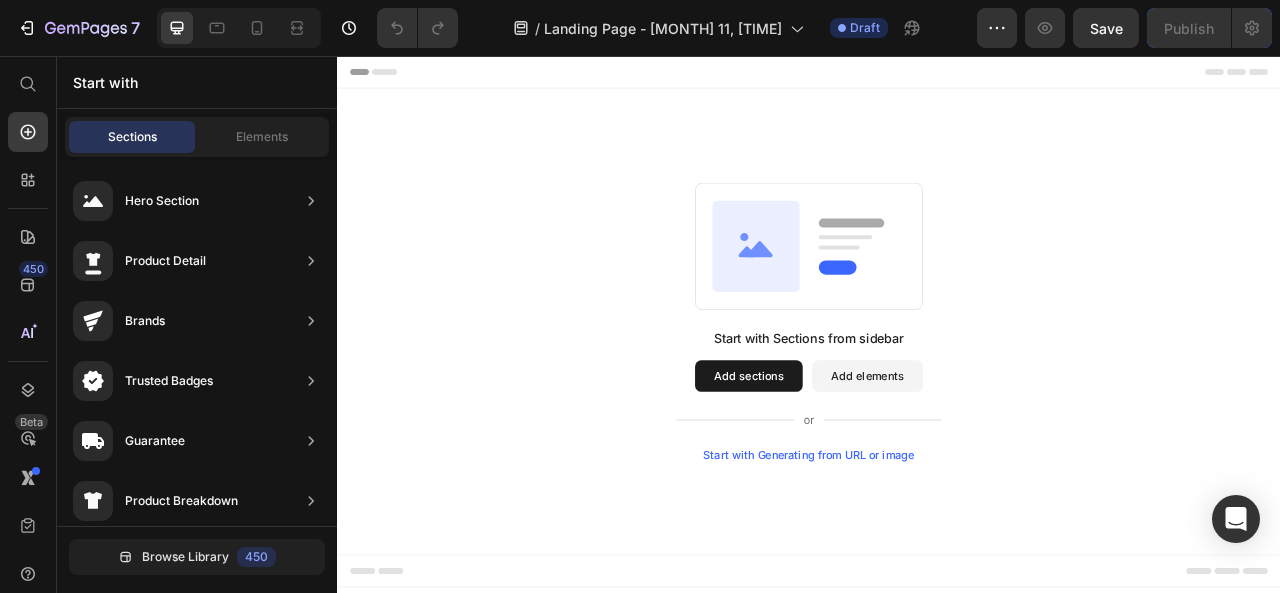 click on "Start with Sections from sidebar Add sections Add elements Start with Generating from URL or image" at bounding box center [937, 393] 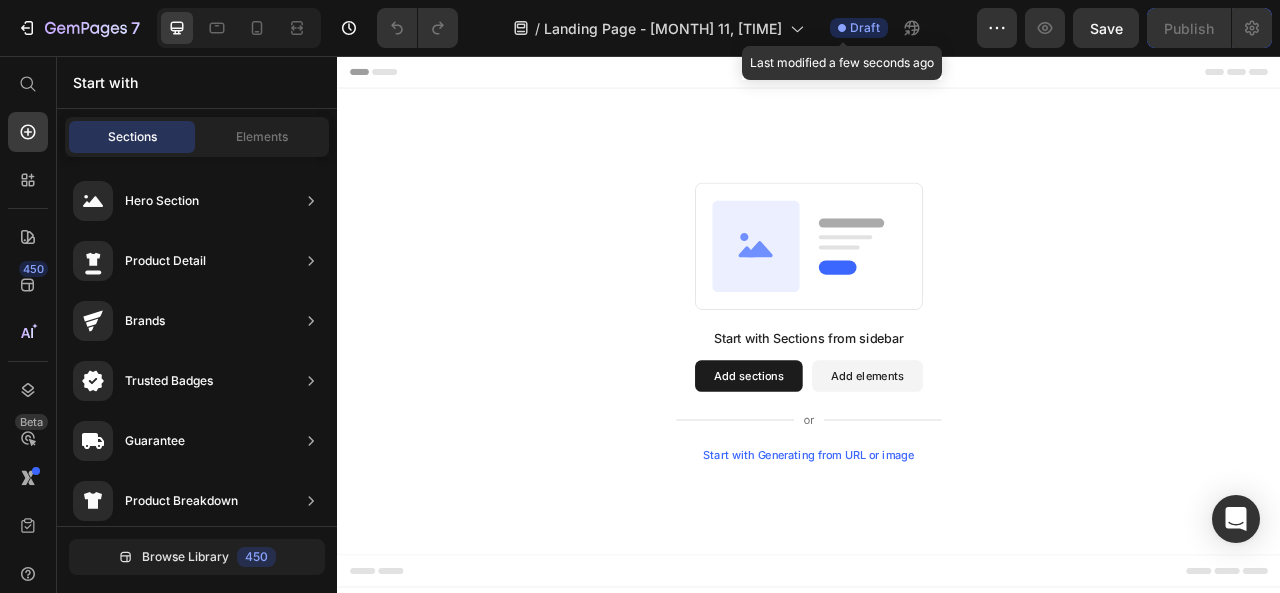 click on "Draft" 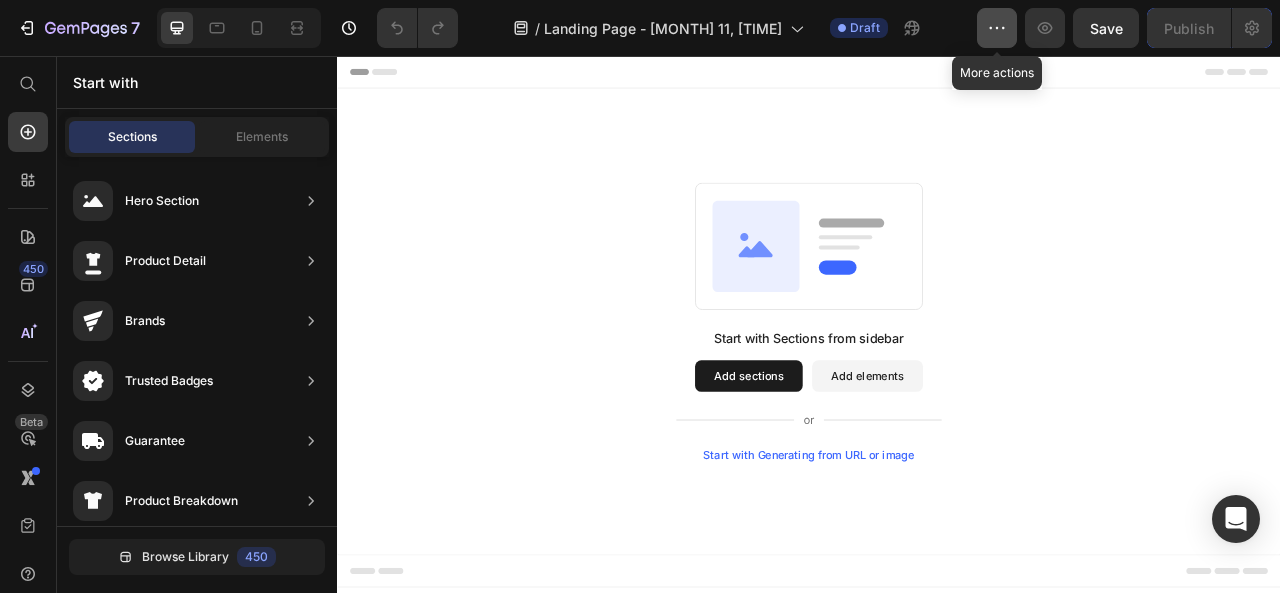 click 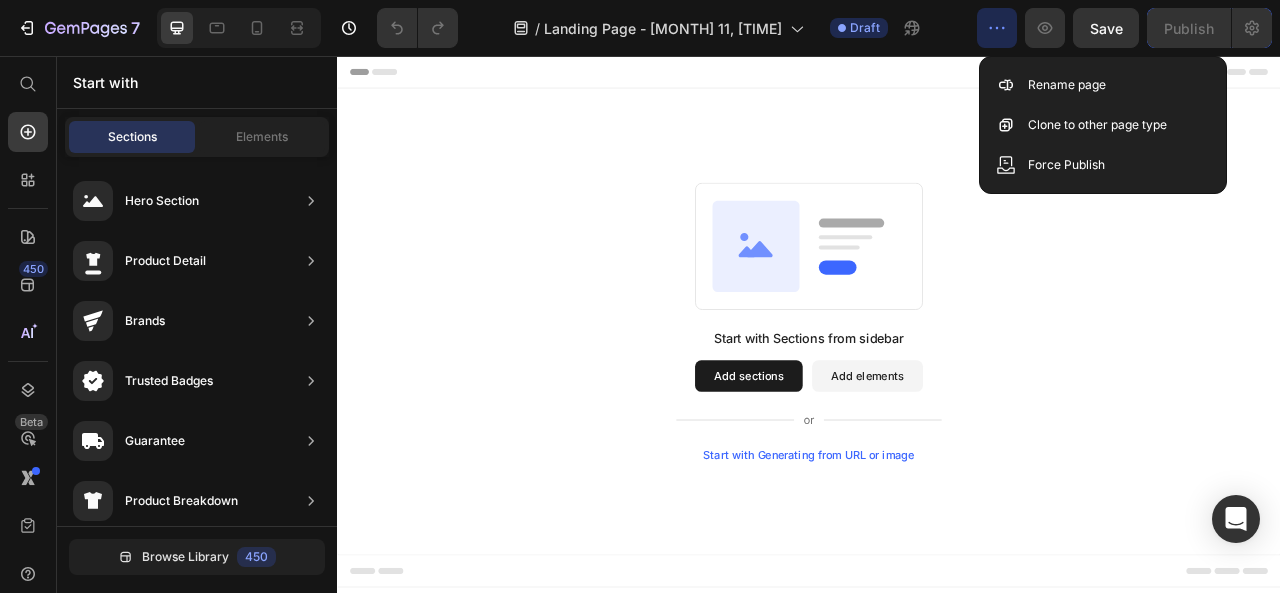 click on "Start with Sections from sidebar Add sections Add elements Start with Generating from URL or image" at bounding box center (937, 394) 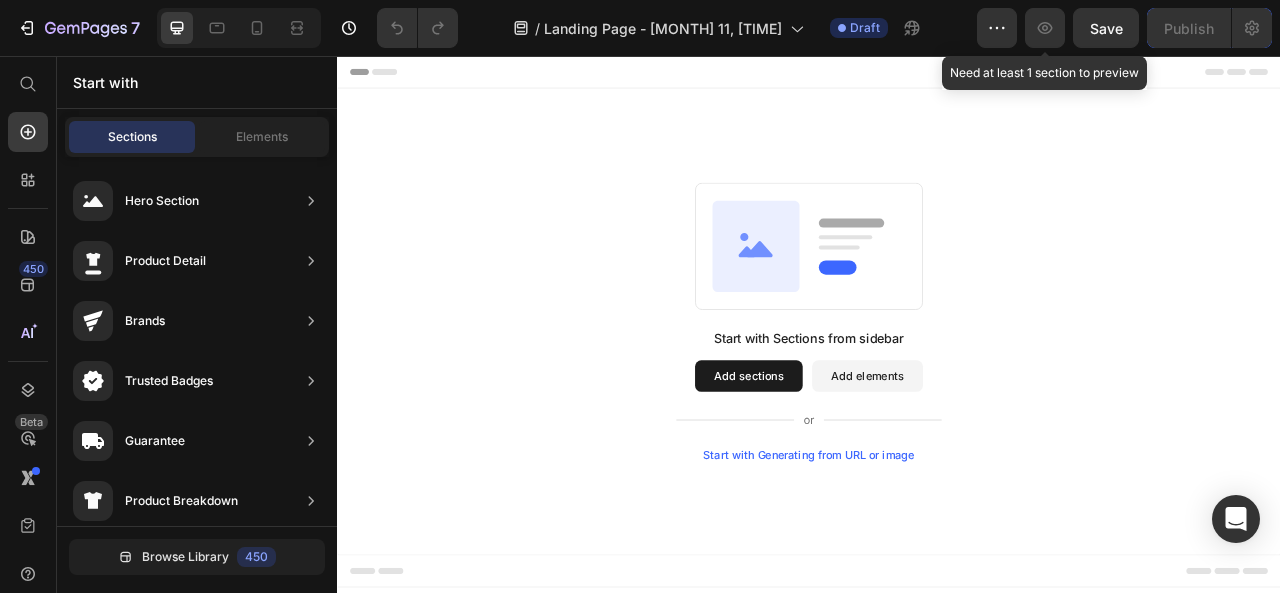 click 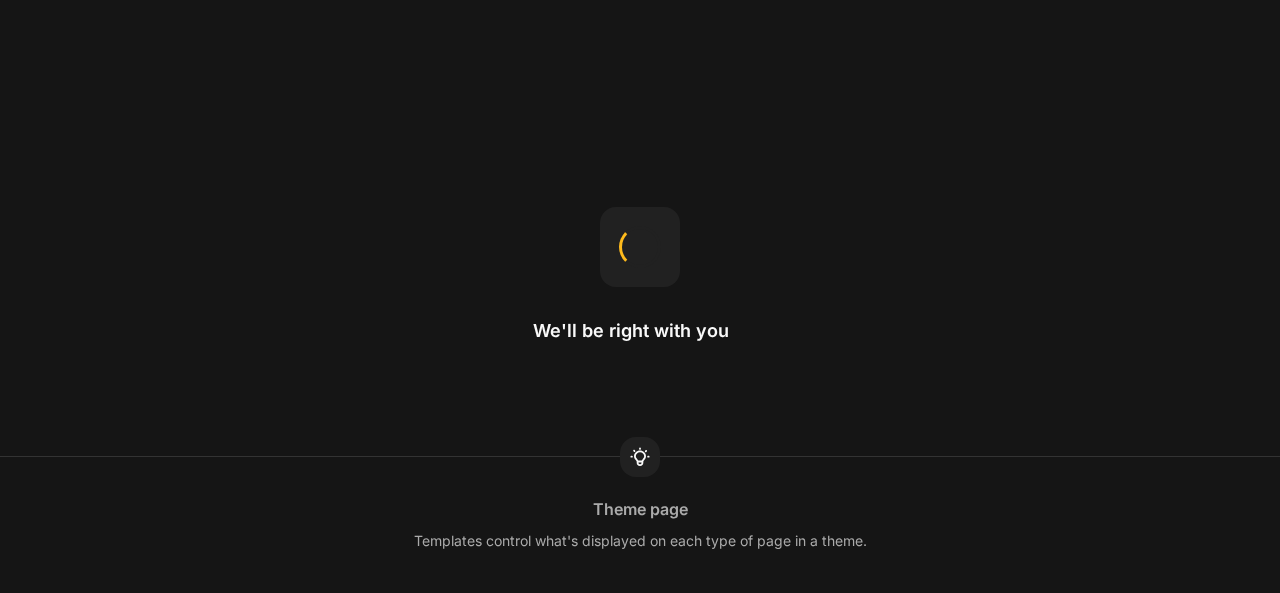 scroll, scrollTop: 0, scrollLeft: 0, axis: both 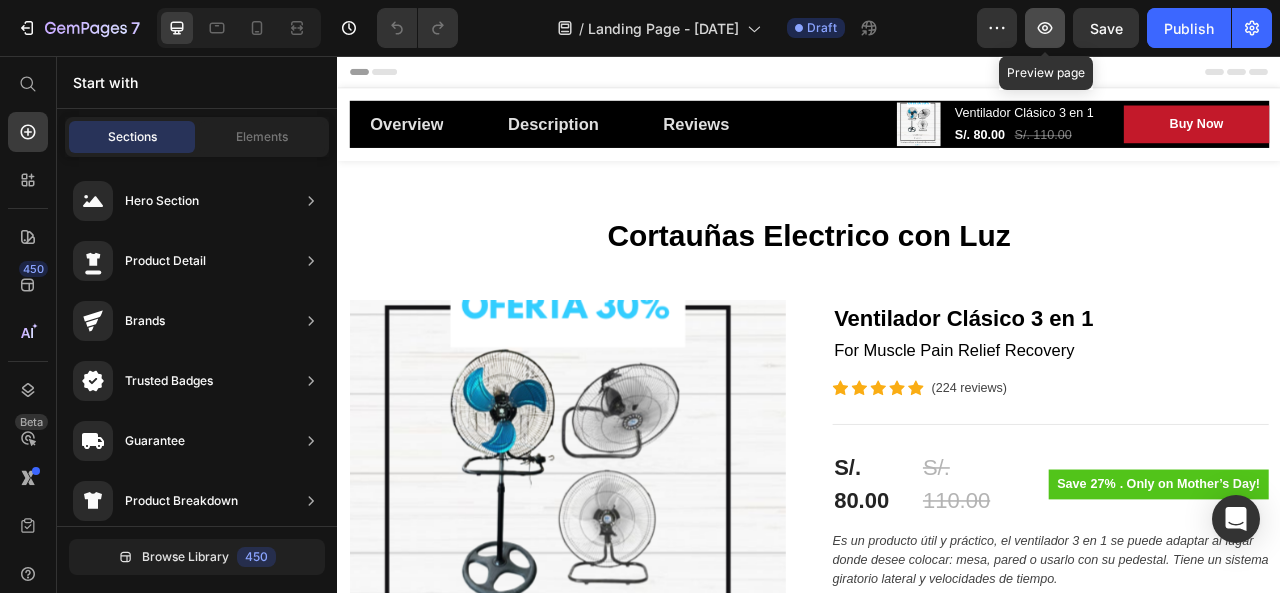 click 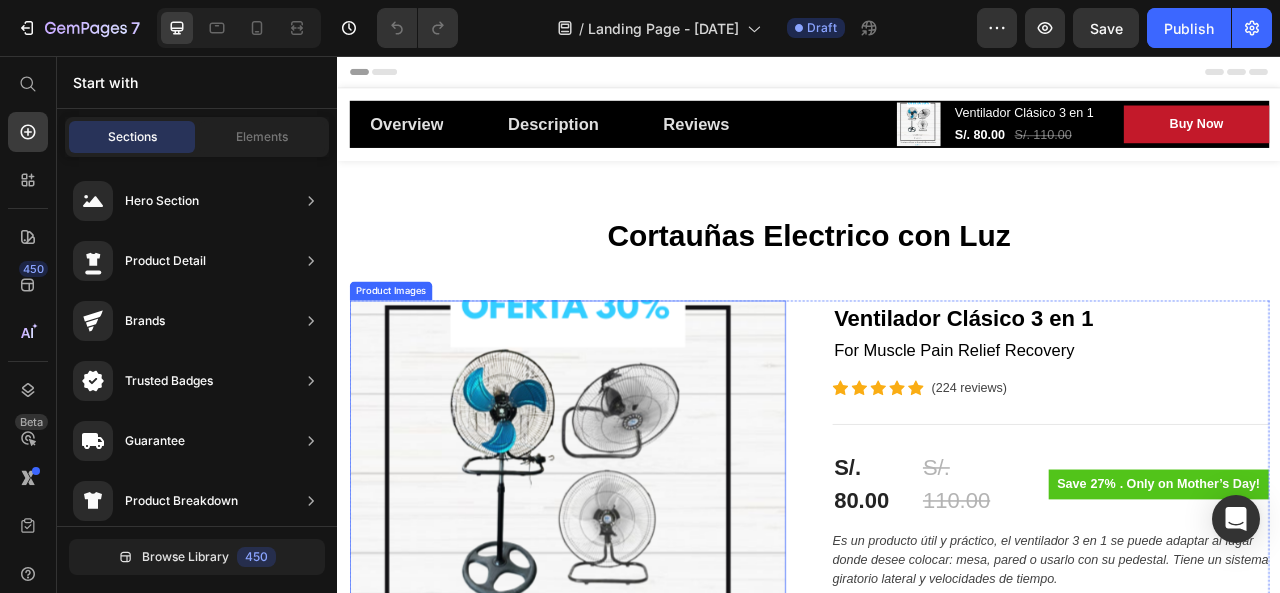click at bounding box center [629, 644] 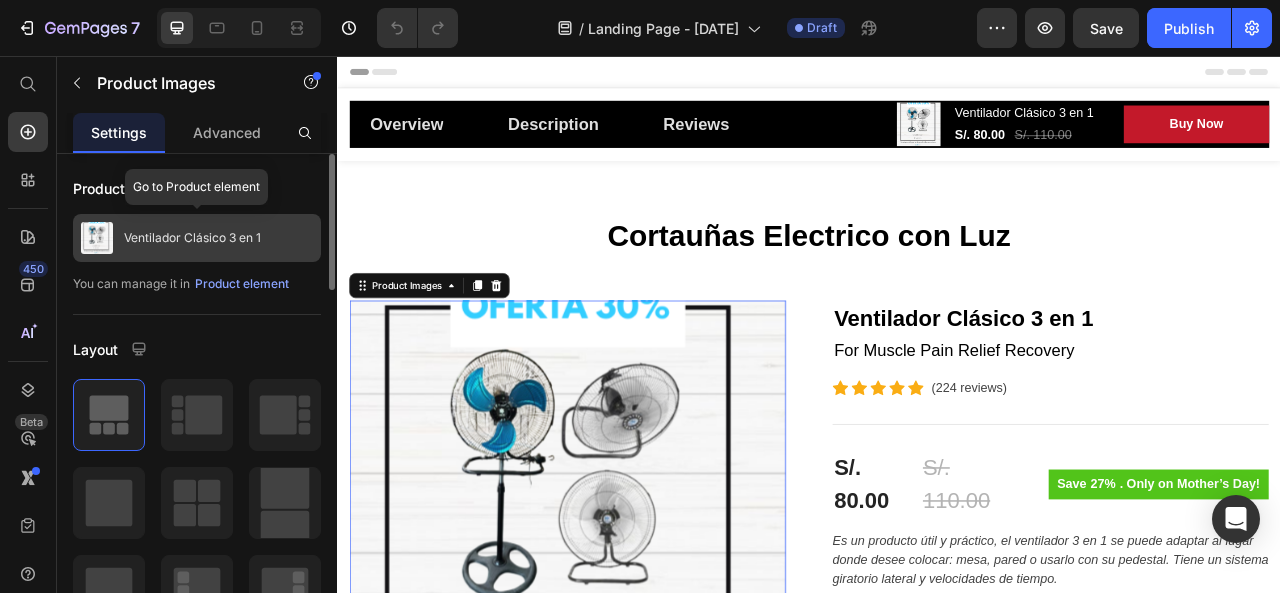 click on "Ventilador Clásico 3 en 1" at bounding box center [197, 238] 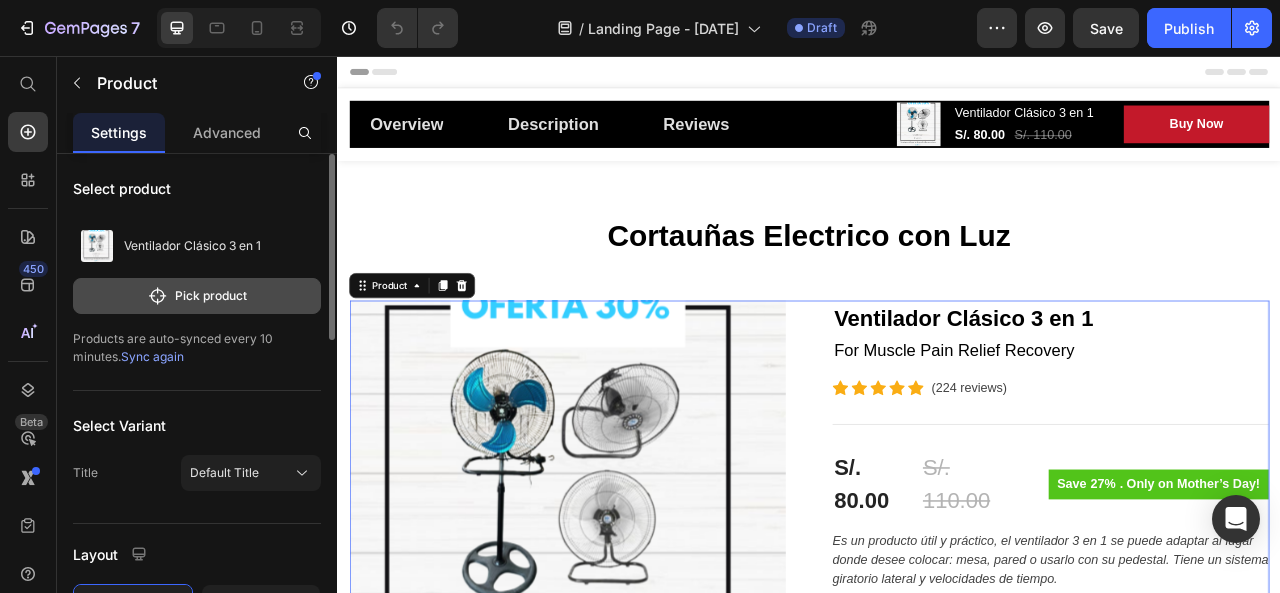click 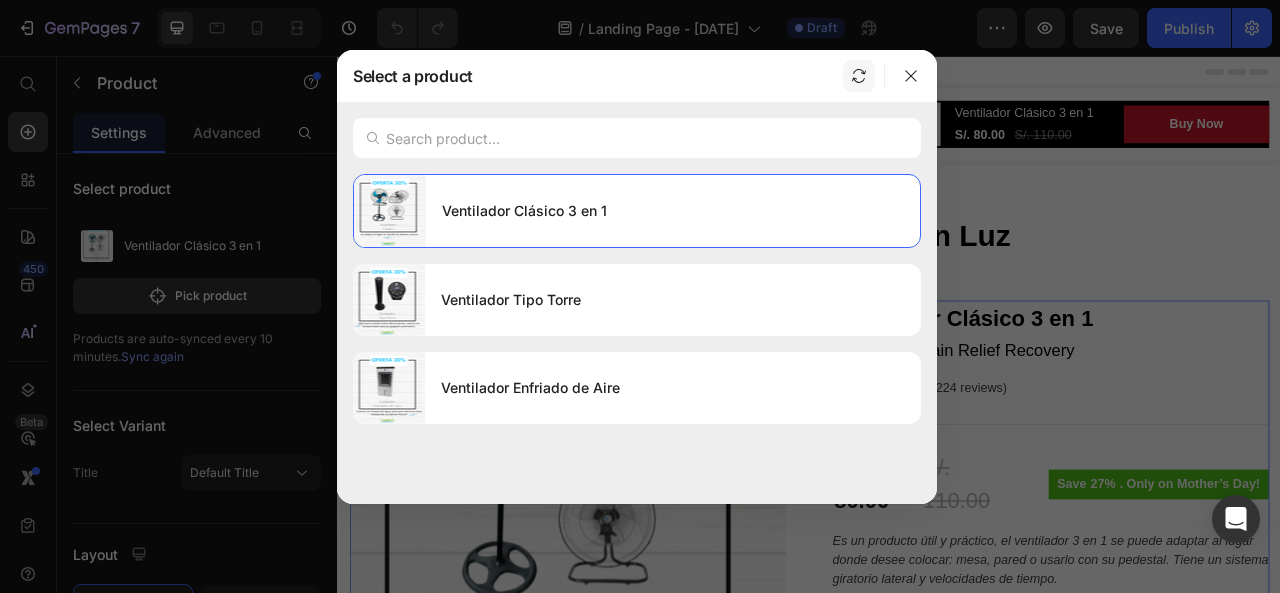 click 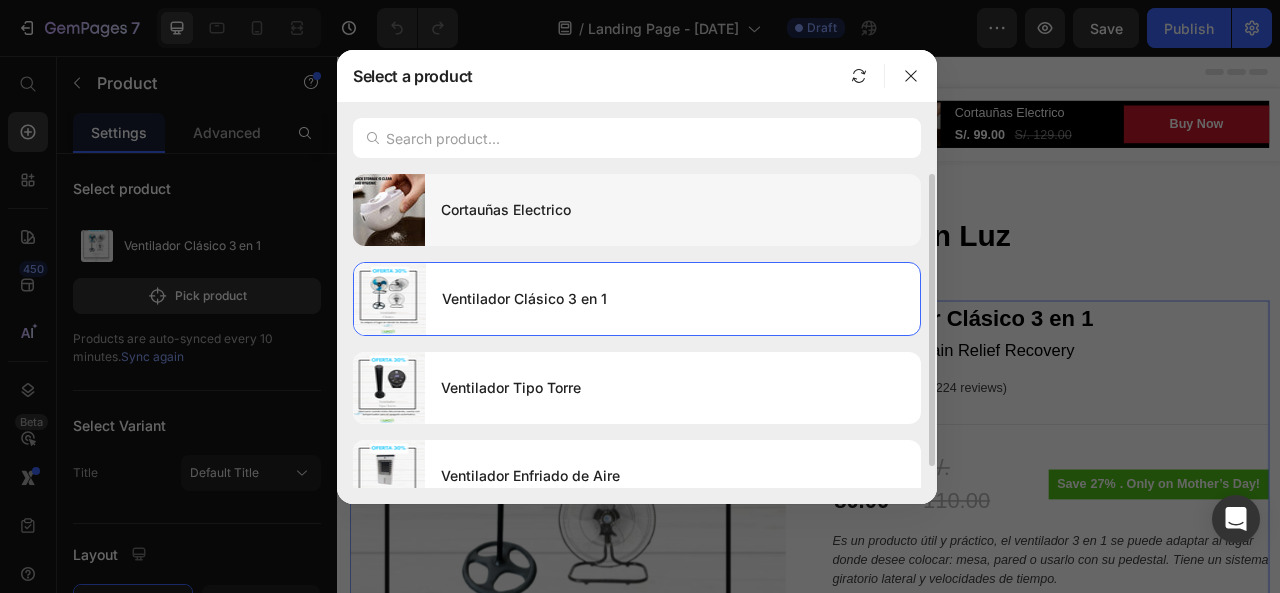 click on "Cortauñas Electrico" at bounding box center (673, 210) 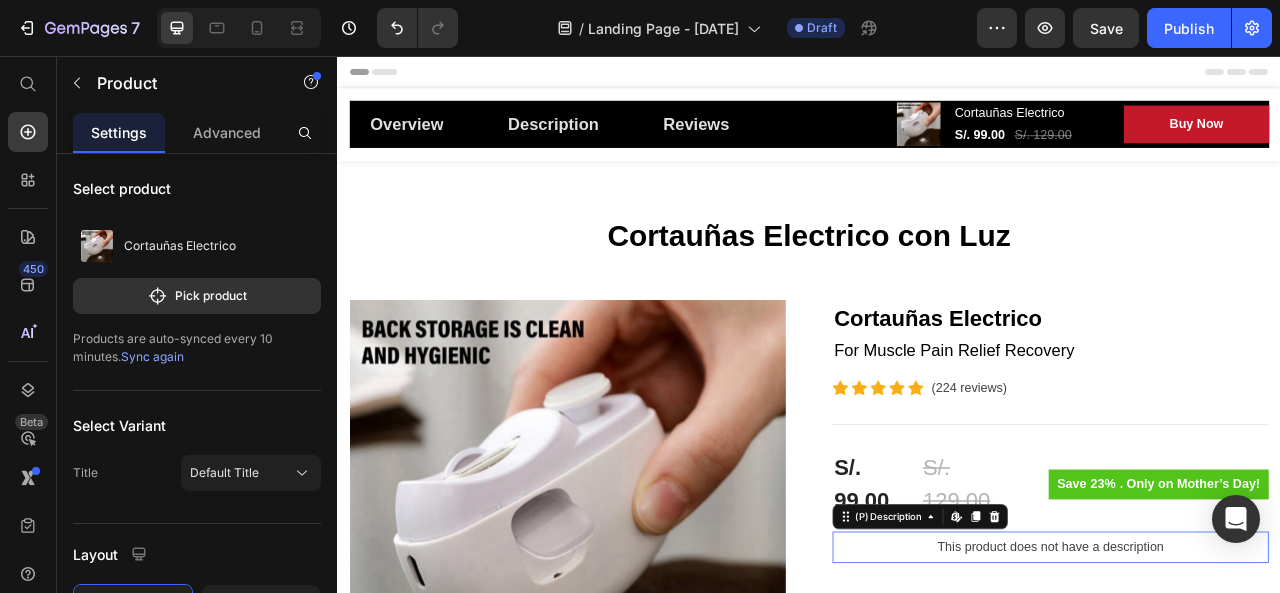 click on "This product does not have a description" at bounding box center (1244, 681) 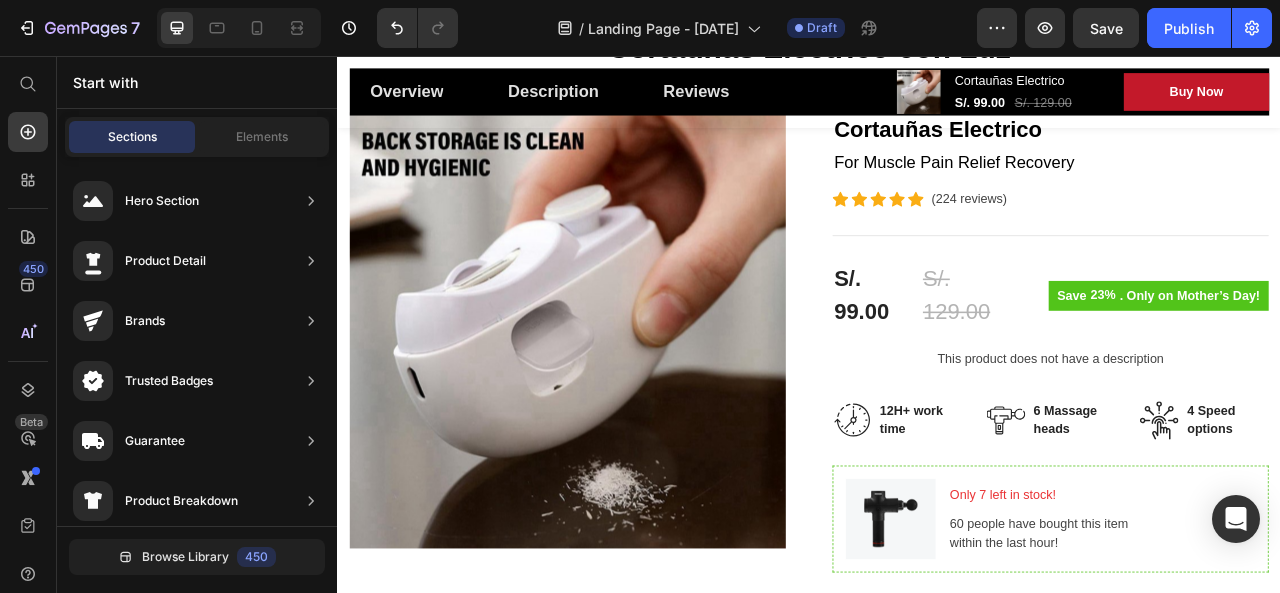 scroll, scrollTop: 280, scrollLeft: 0, axis: vertical 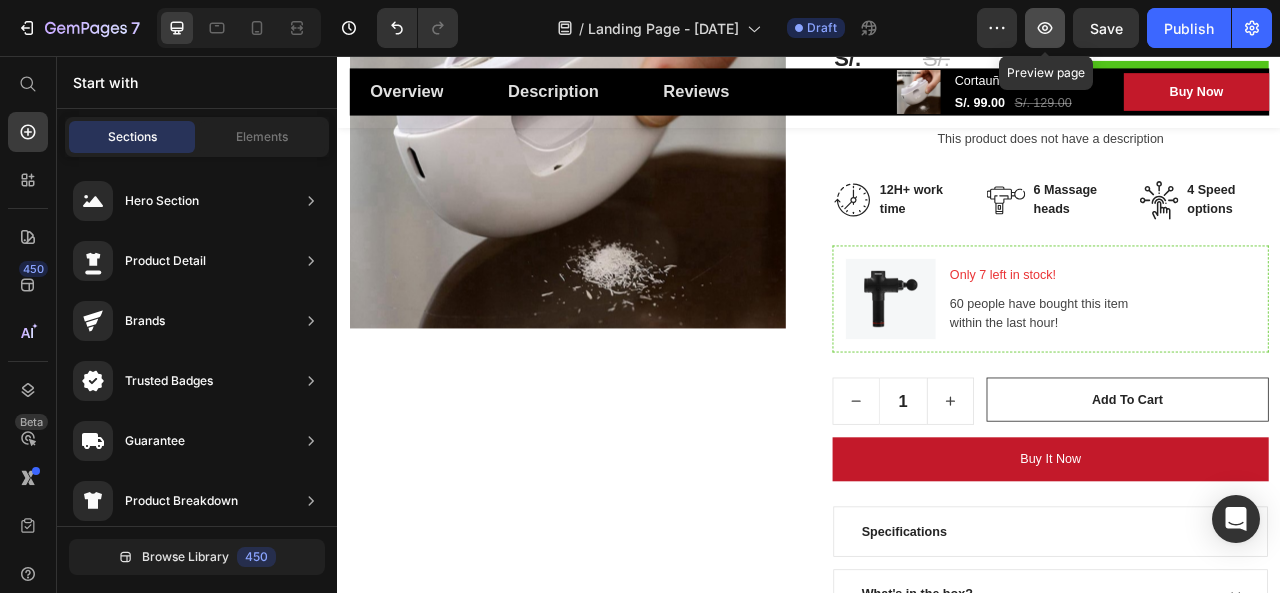 click 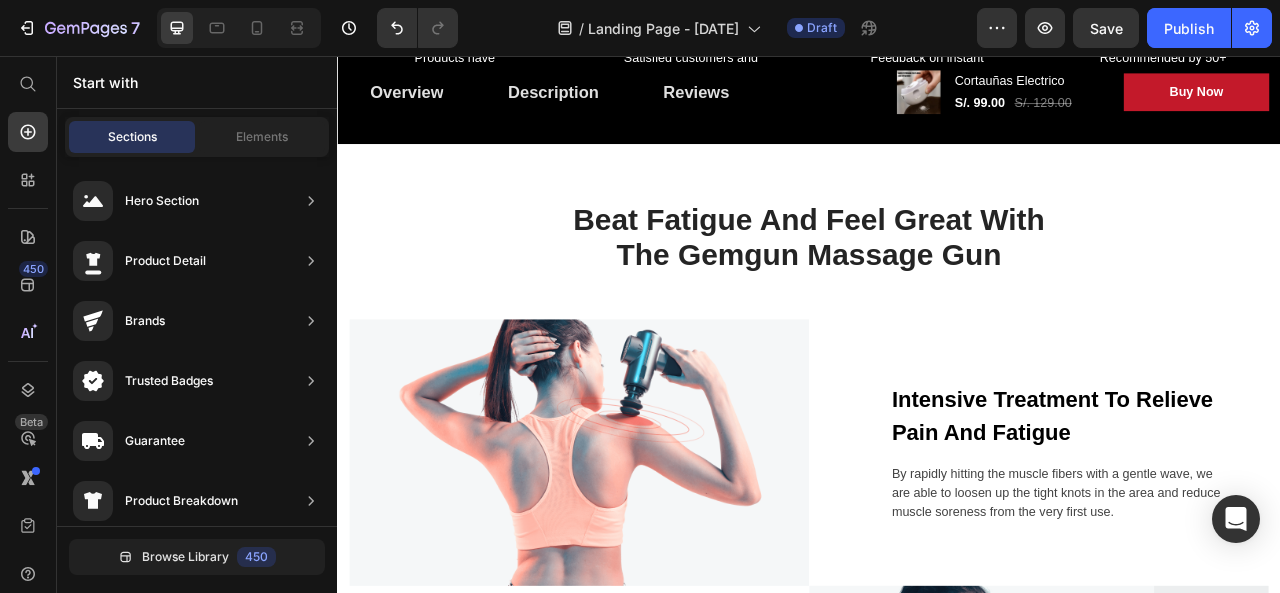 scroll, scrollTop: 1587, scrollLeft: 0, axis: vertical 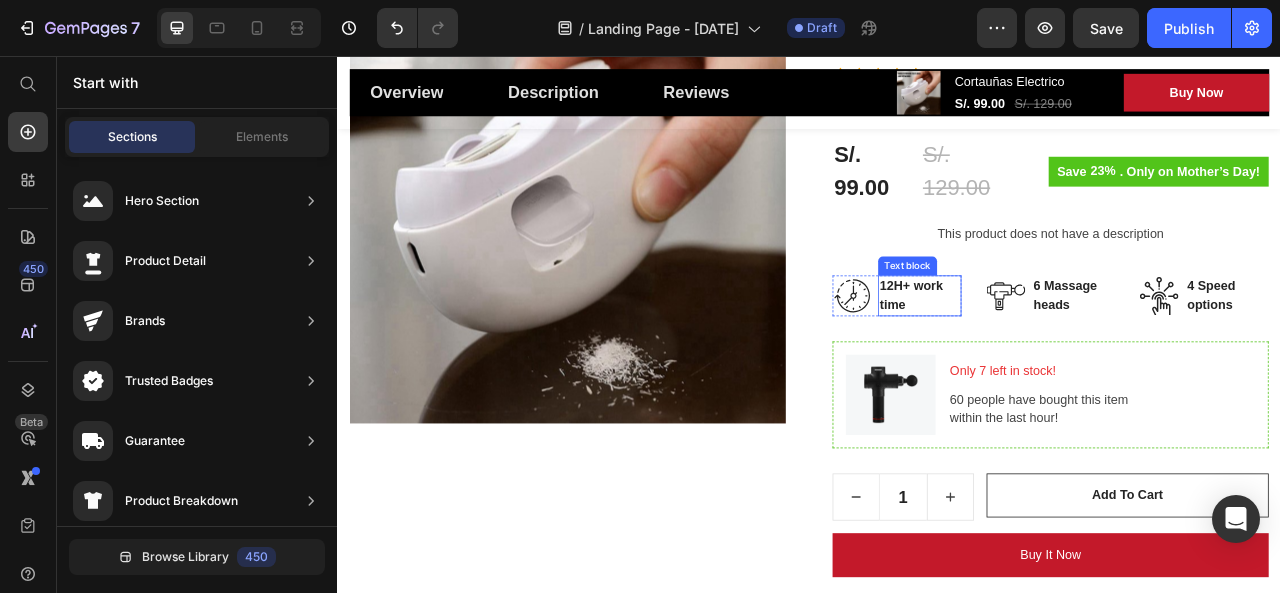 click on "12H+ work time" at bounding box center (1078, 361) 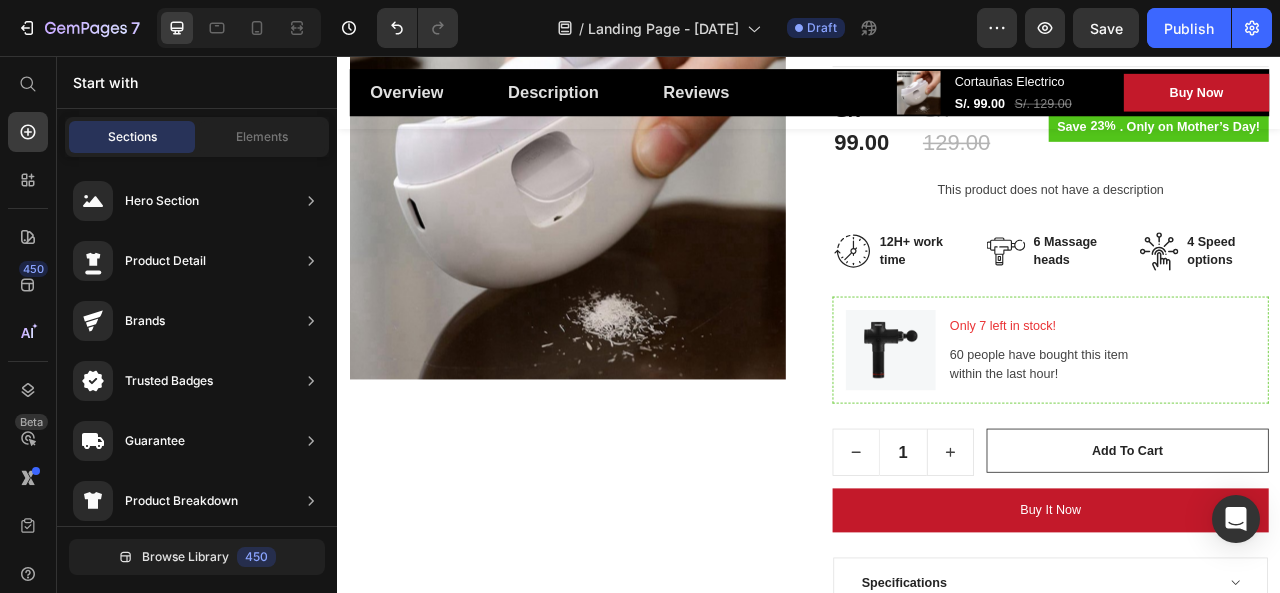 scroll, scrollTop: 438, scrollLeft: 0, axis: vertical 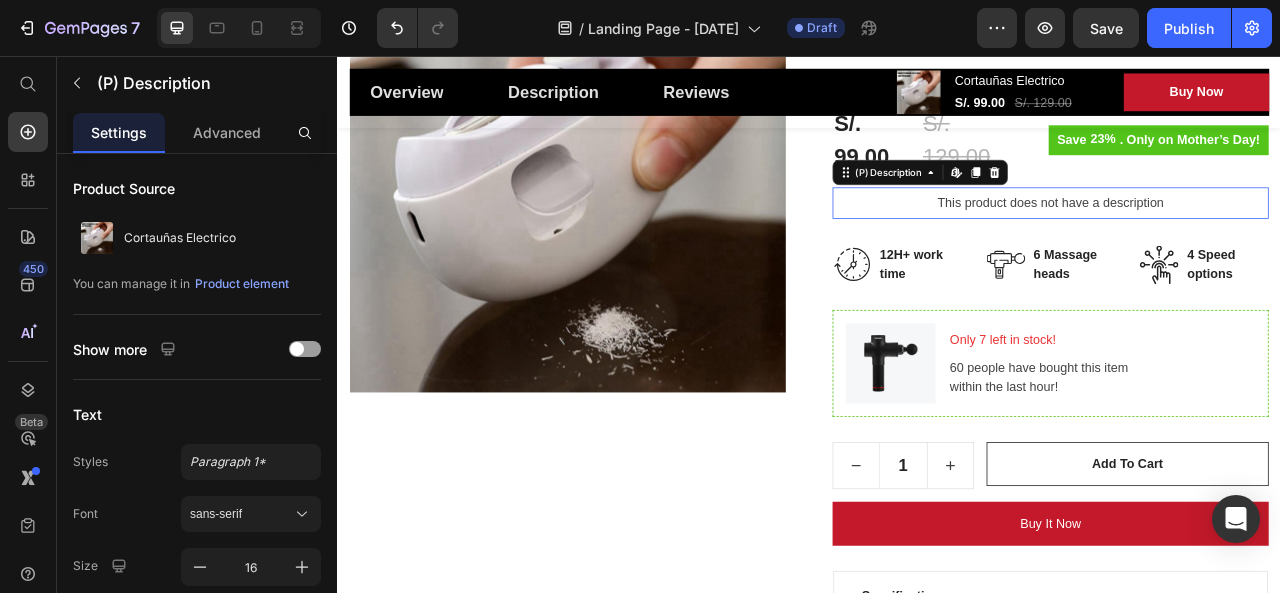 click on "This product does not have a description" at bounding box center (1244, 243) 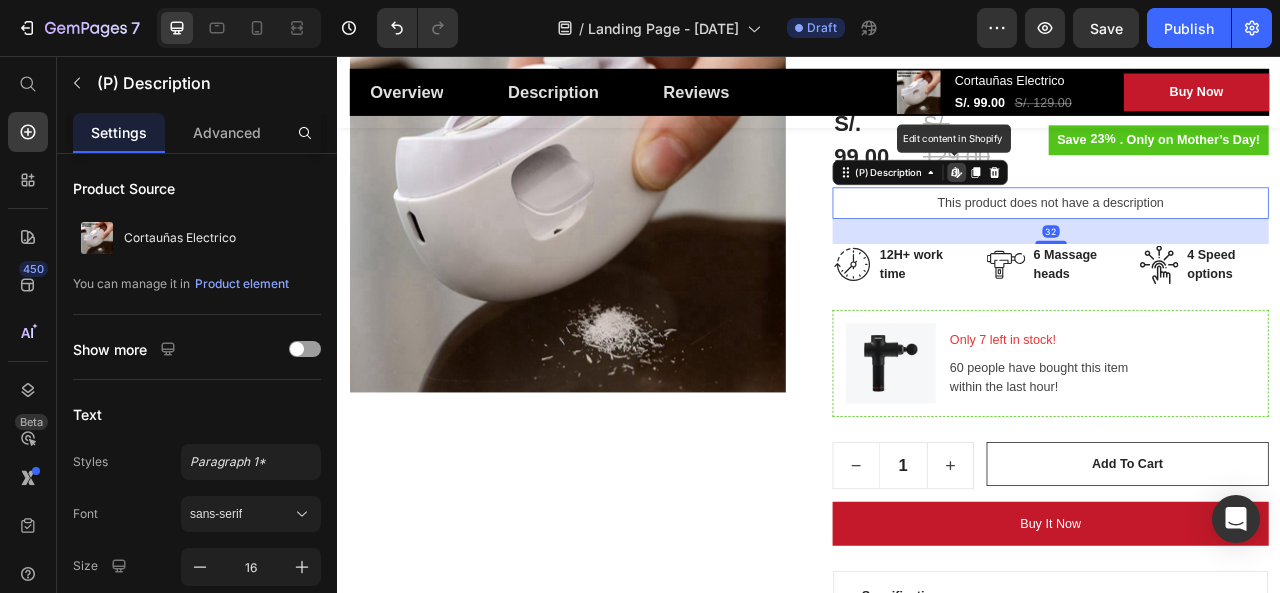 click on "This product does not have a description" at bounding box center [1244, 243] 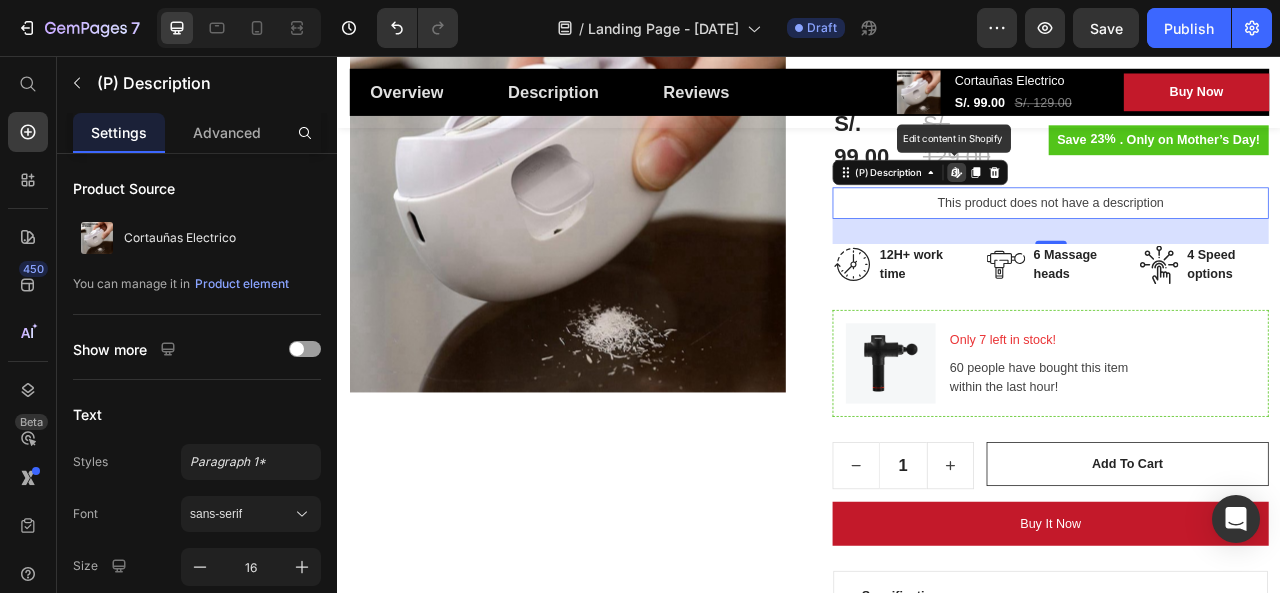 click on "This product does not have a description" at bounding box center (1244, 243) 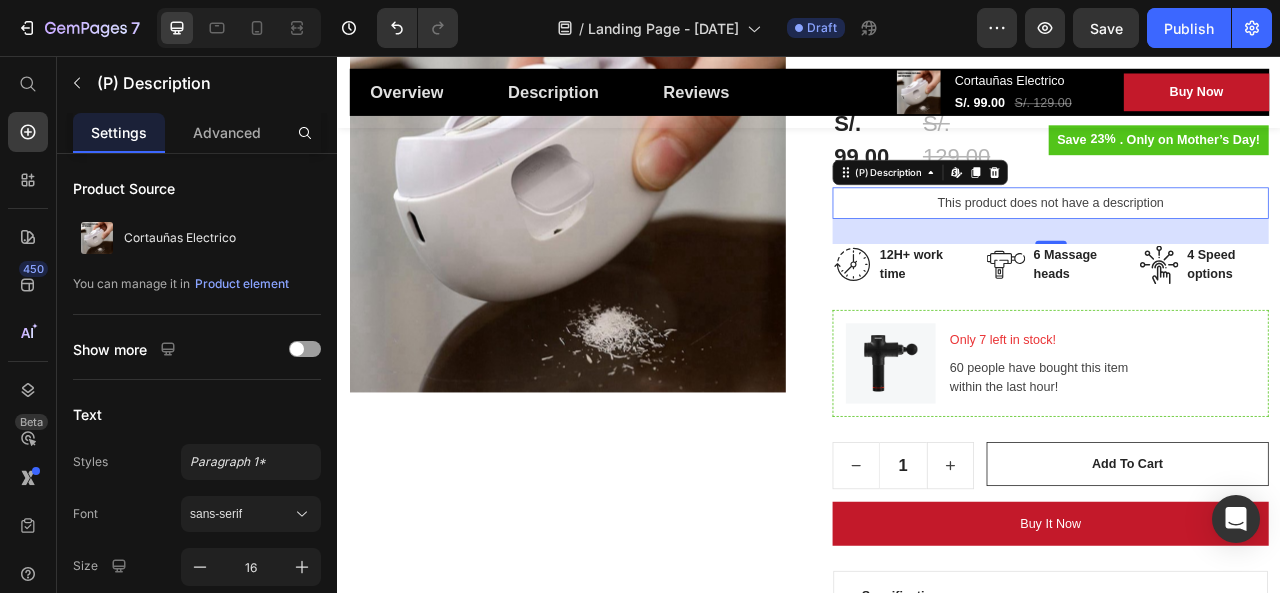 click on "This product does not have a description" at bounding box center [1244, 243] 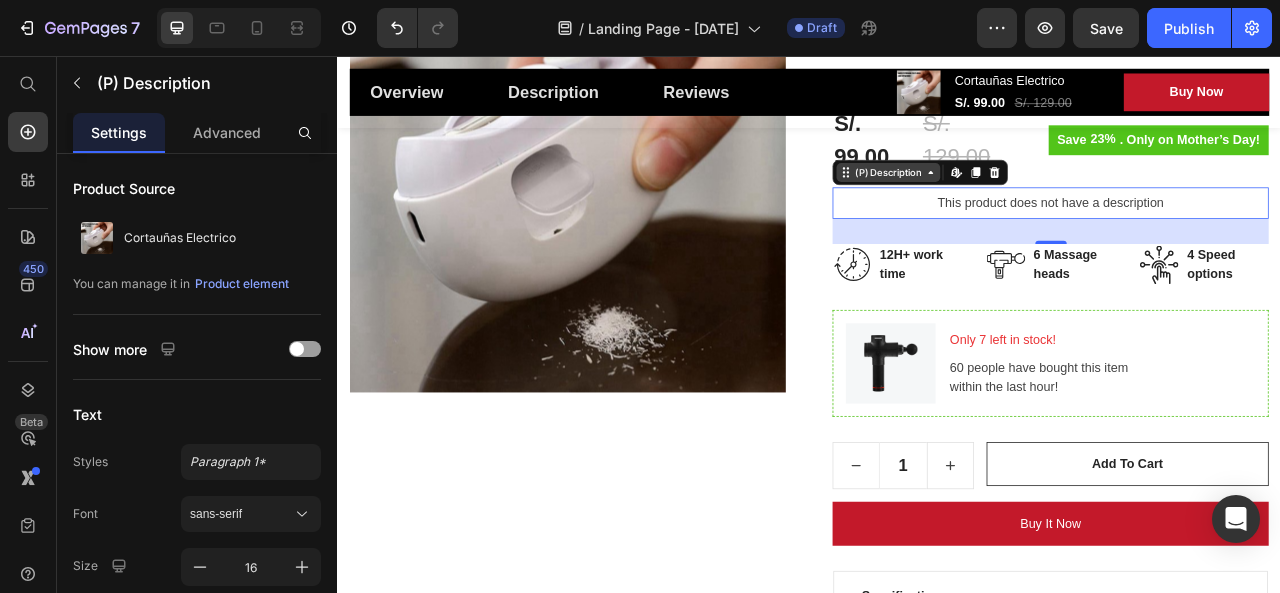 click on "(P) Description" at bounding box center (1038, 204) 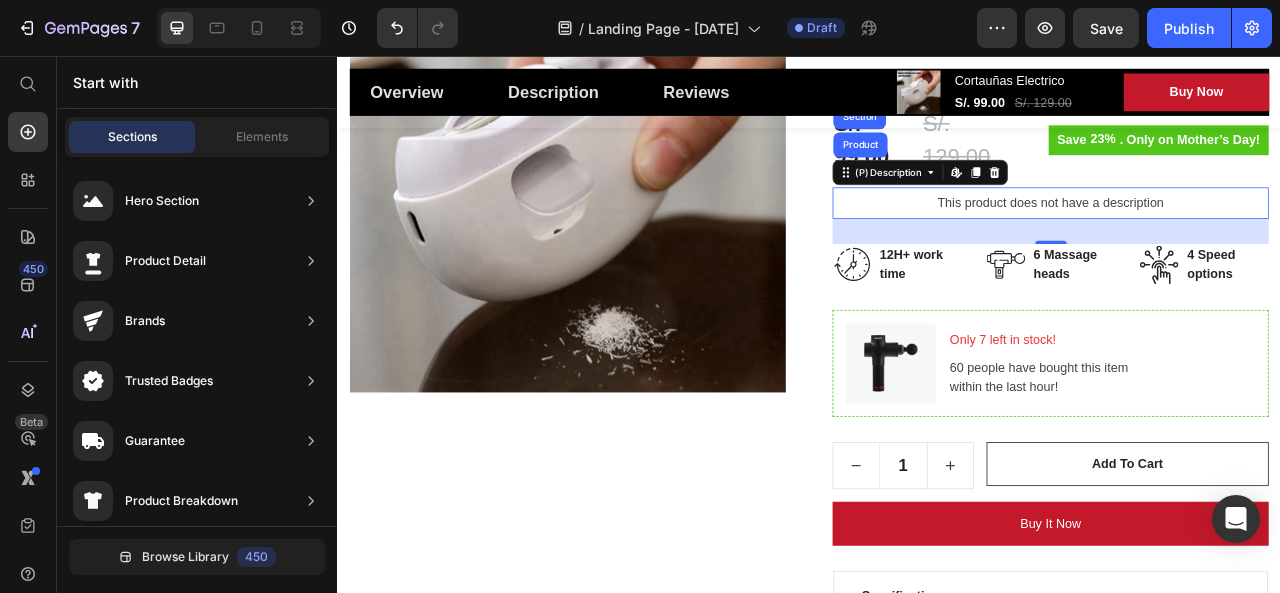 click on "Overview Button Description Button Reviews Button Row Product Images Cortauñas Electrico (P) Title S/. 99.00 (P) Price S/. 129.00 (P) Price Row Buy Now (P) Cart Button Row Row Product Sticky" at bounding box center (937, 102) 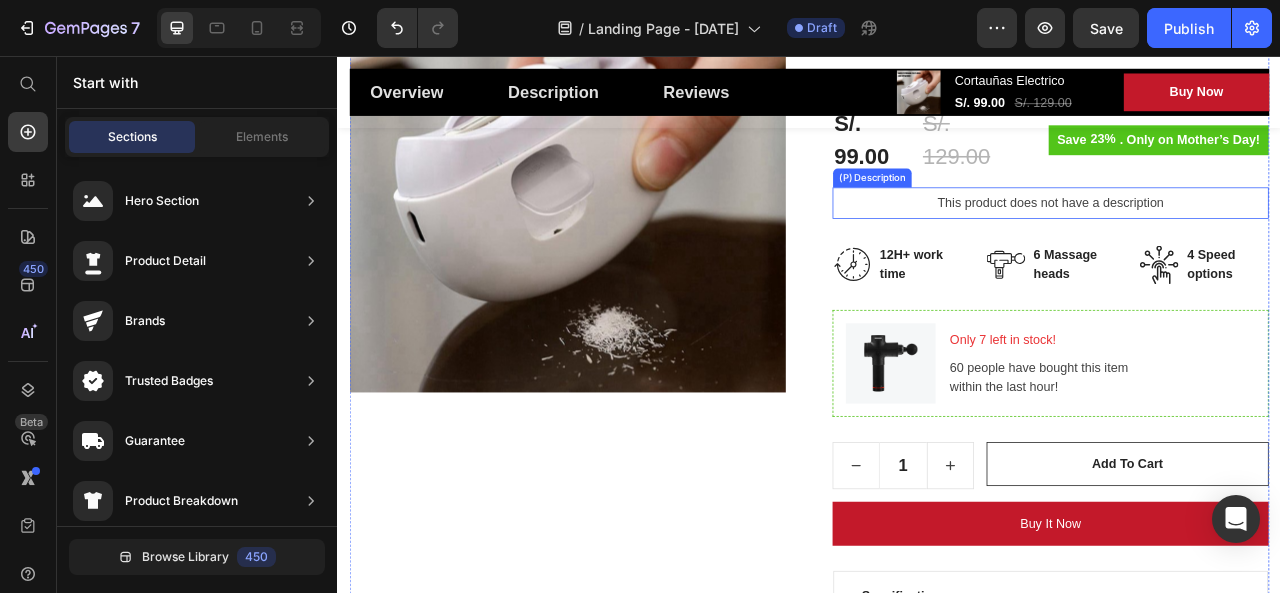click on "This product does not have a description" at bounding box center [1244, 243] 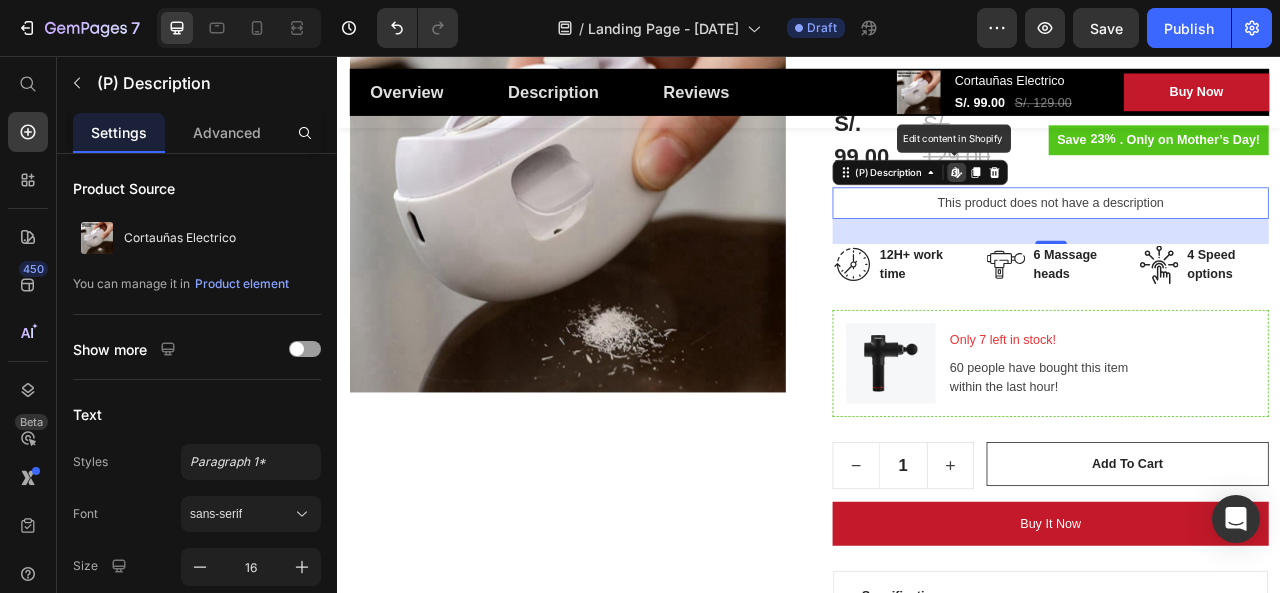 click 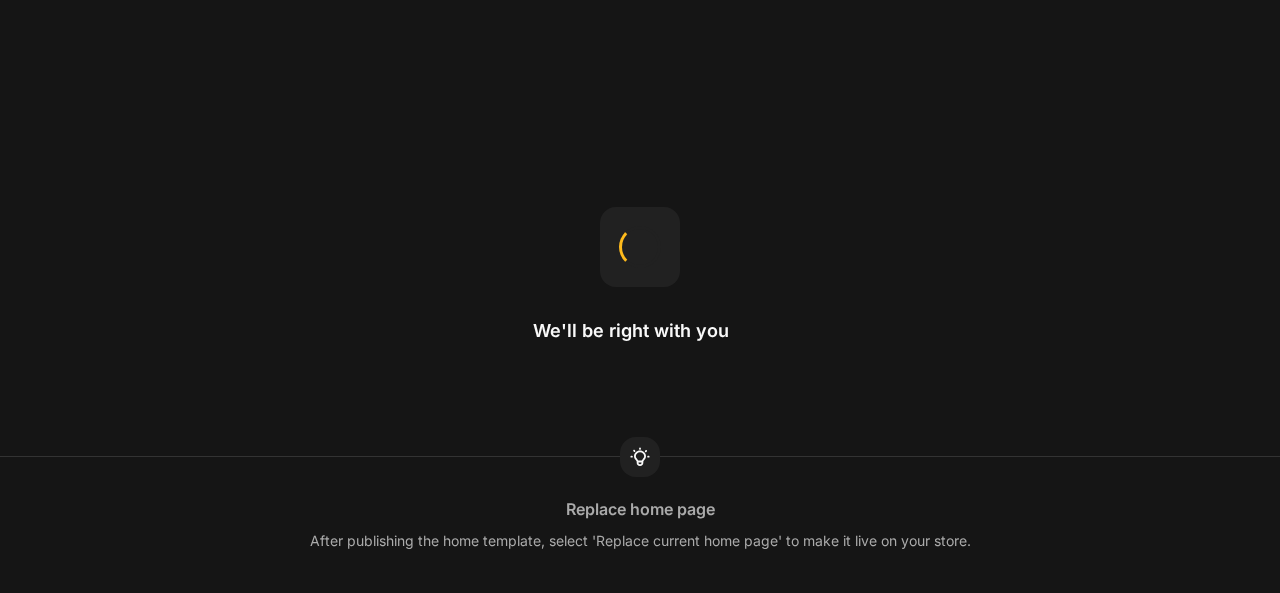 scroll, scrollTop: 0, scrollLeft: 0, axis: both 